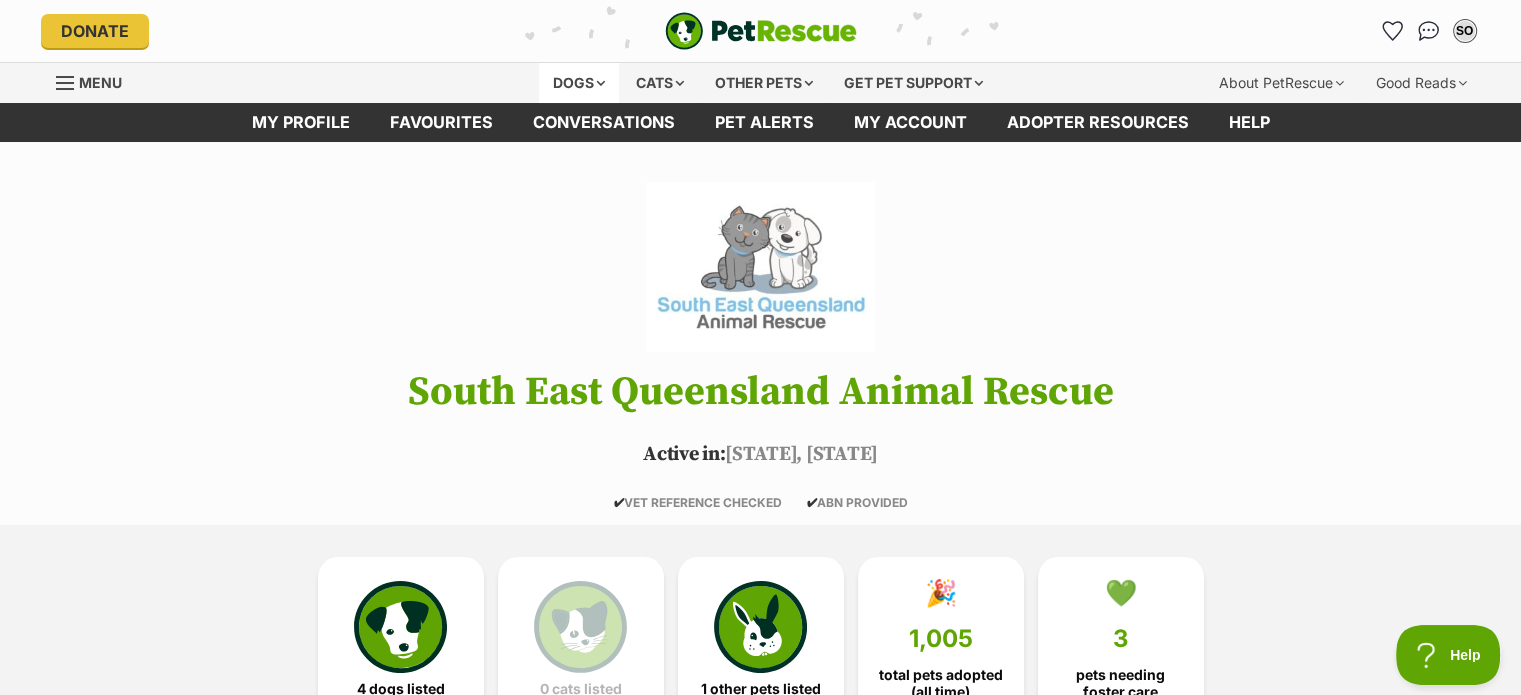 scroll, scrollTop: 0, scrollLeft: 0, axis: both 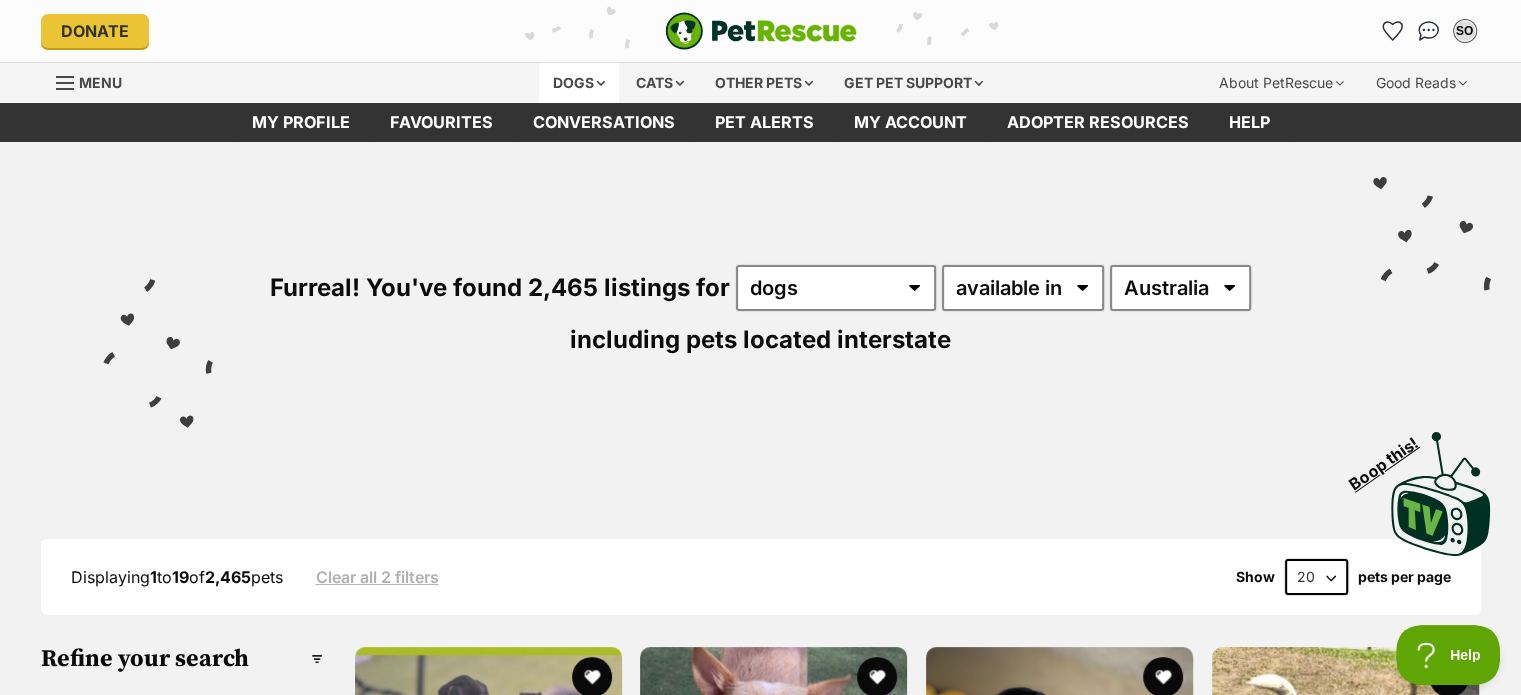 click on "Dogs" at bounding box center (579, 83) 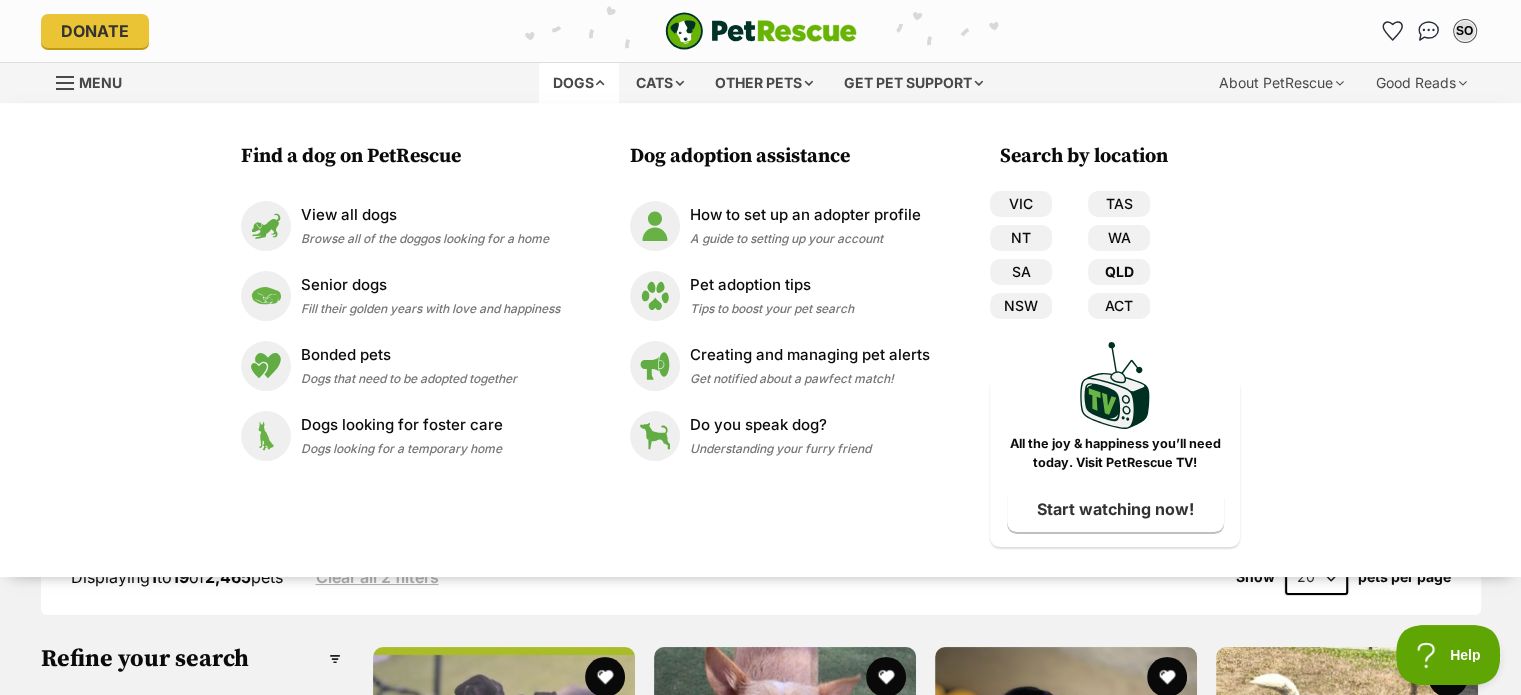 scroll, scrollTop: 0, scrollLeft: 0, axis: both 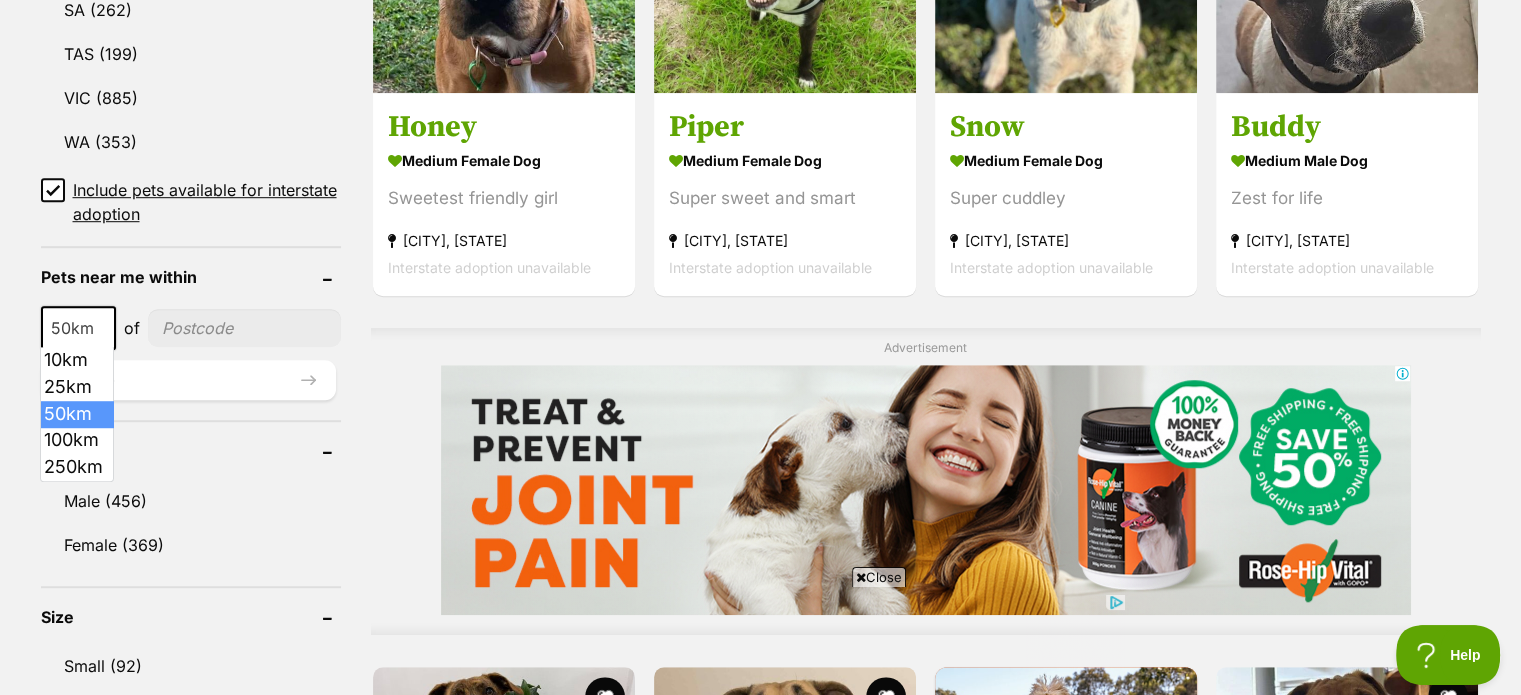click at bounding box center [103, 329] 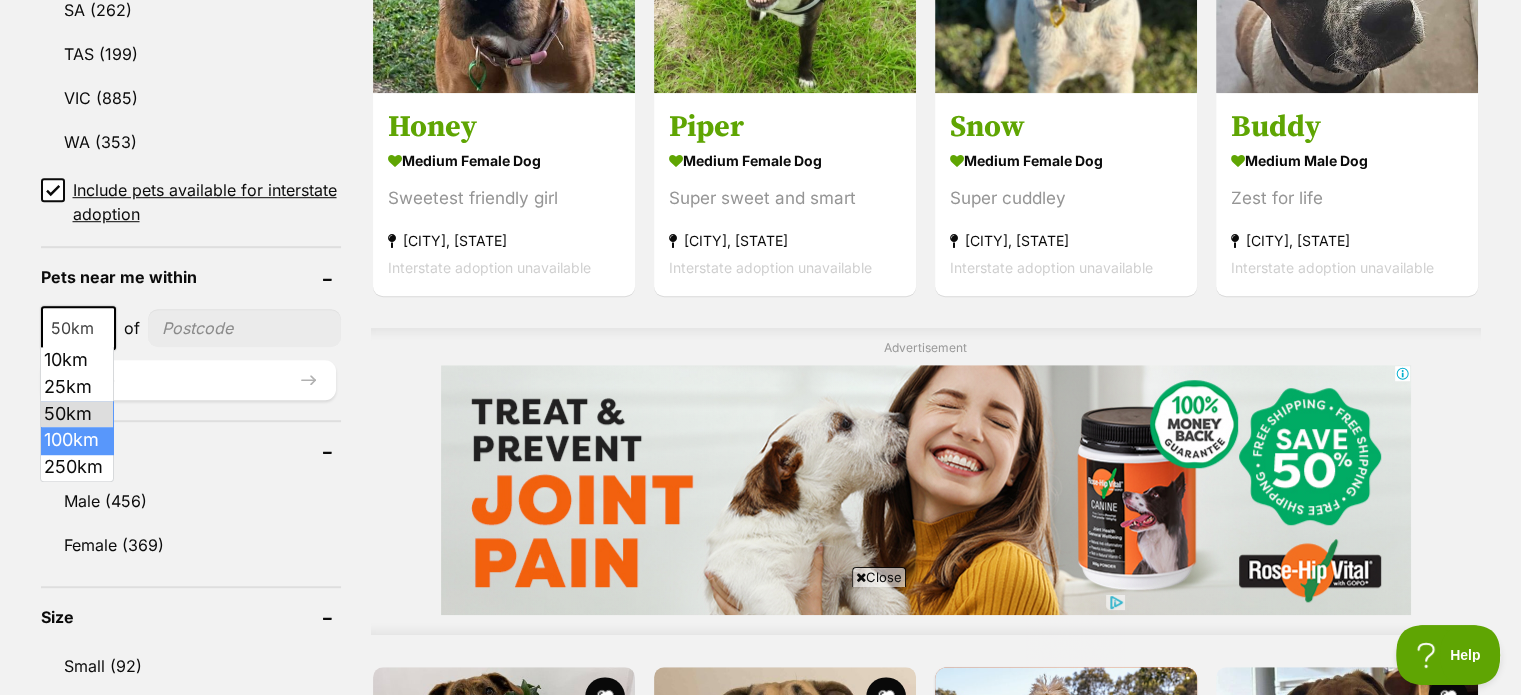 select on "100" 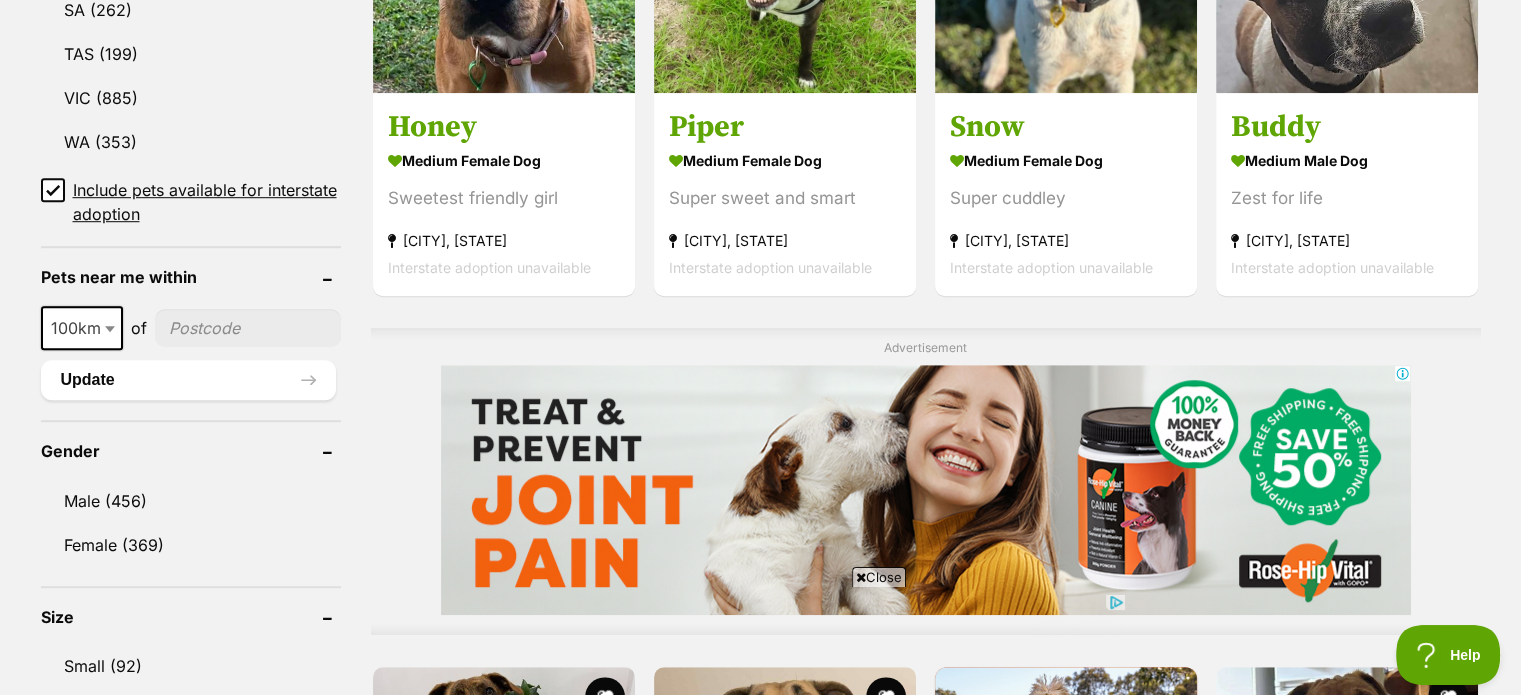 click at bounding box center [248, 328] 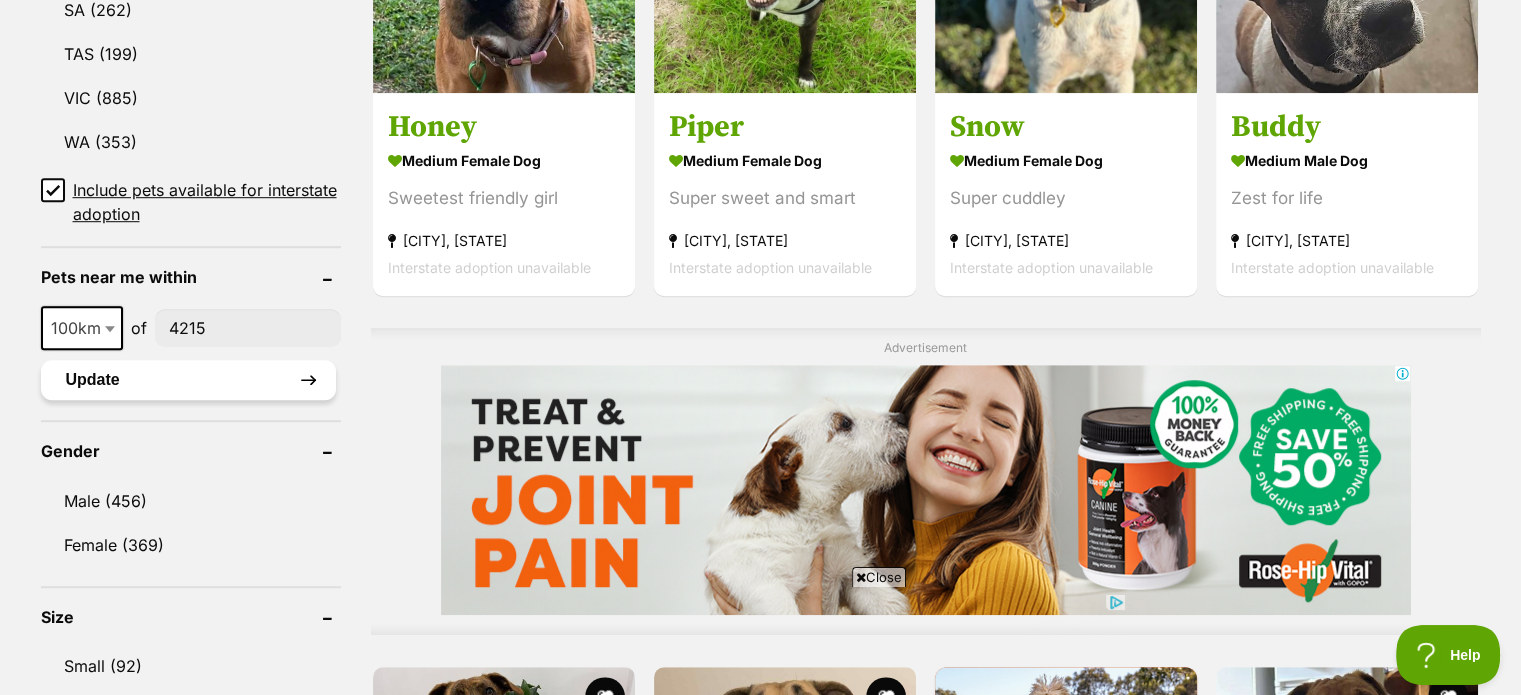 type on "4215" 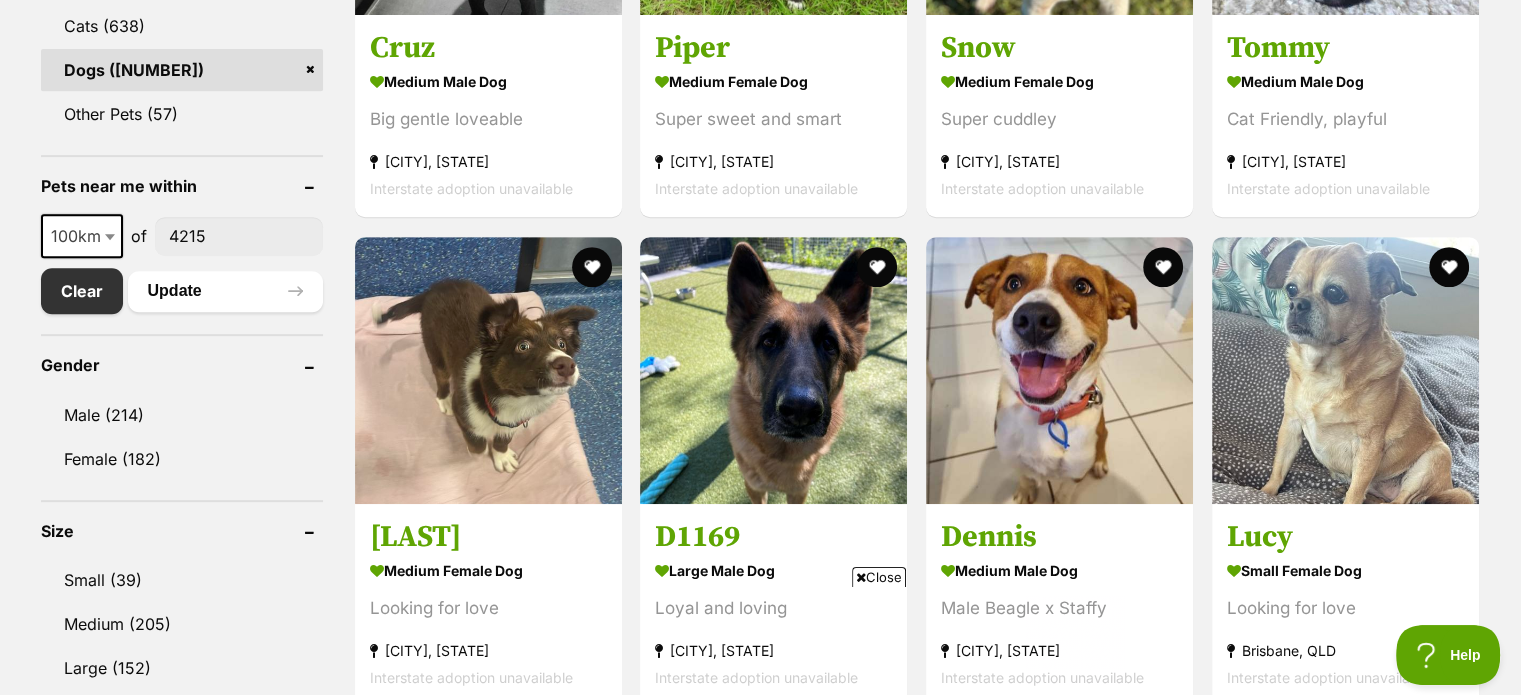 scroll, scrollTop: 0, scrollLeft: 0, axis: both 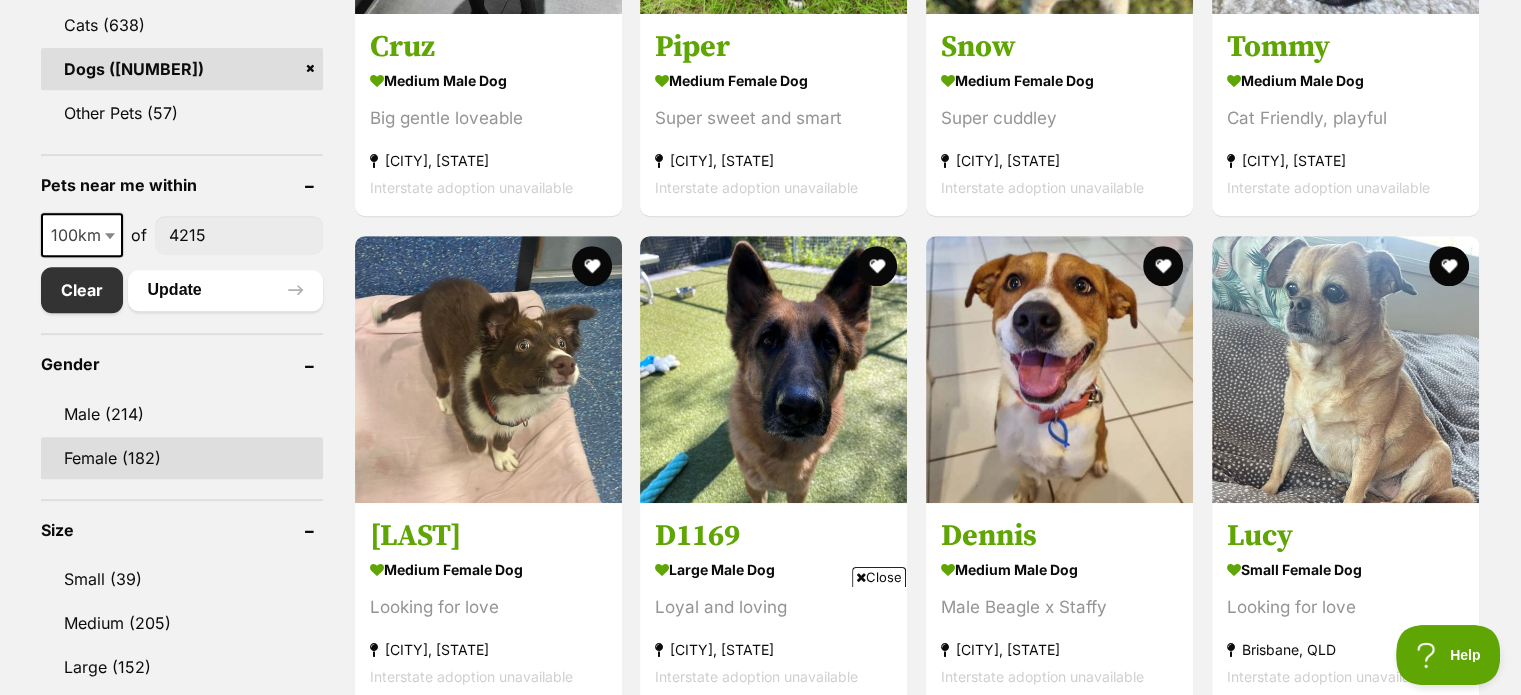 click on "Female (182)" at bounding box center (182, 458) 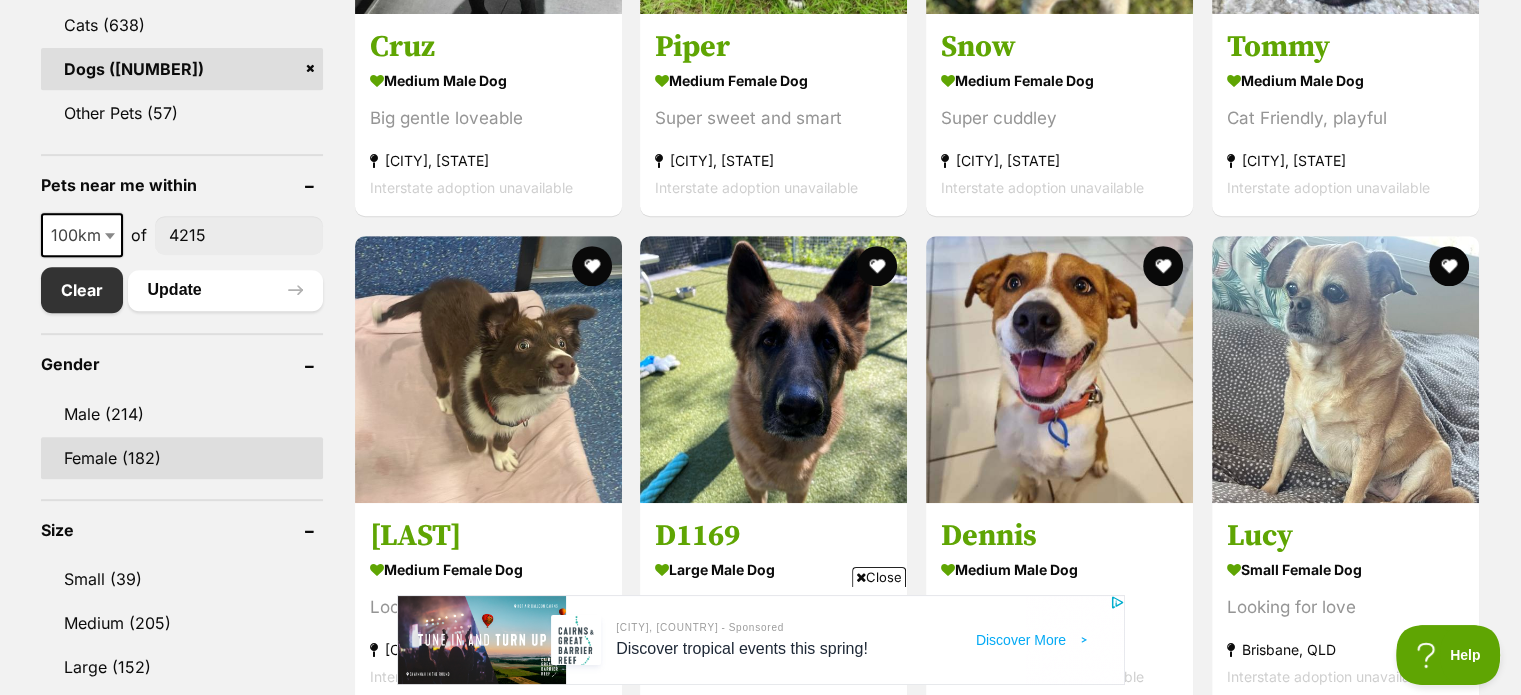 scroll, scrollTop: 0, scrollLeft: 0, axis: both 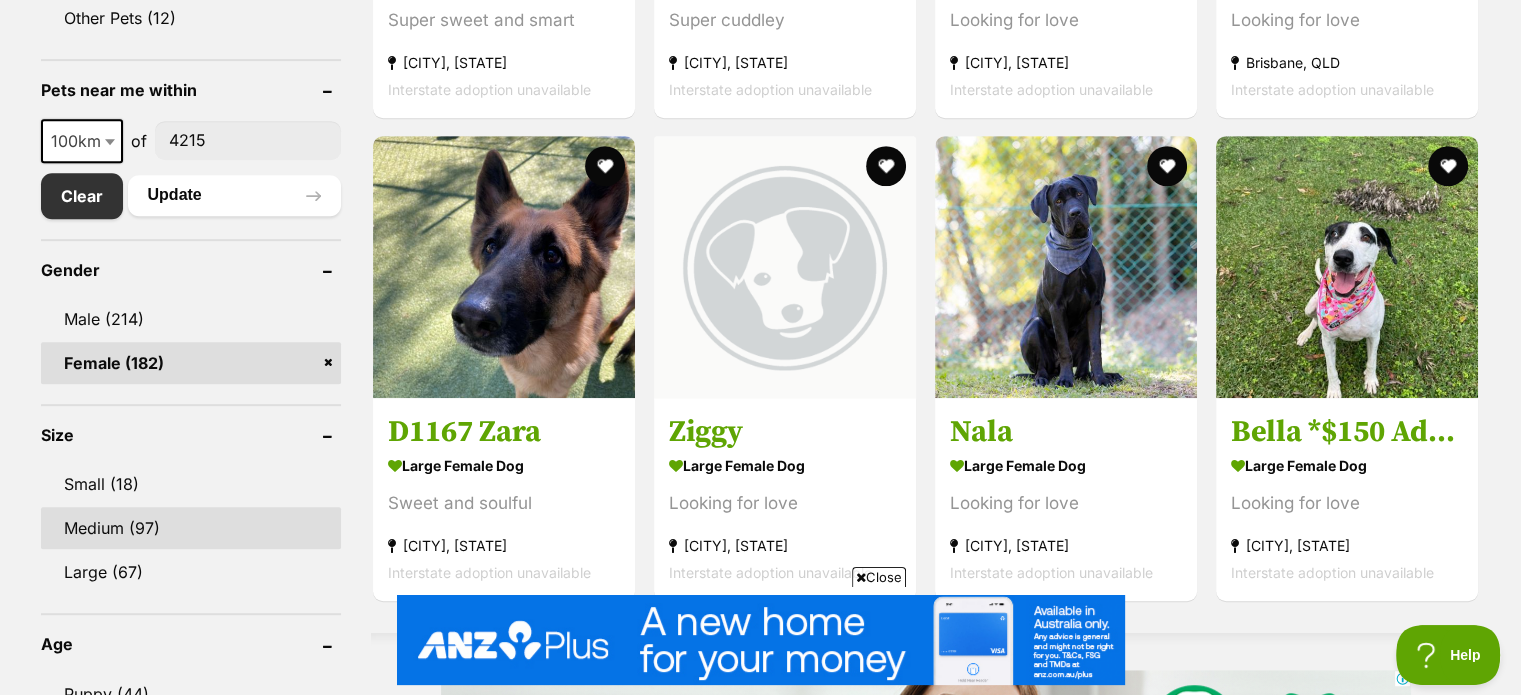 click on "Medium (97)" at bounding box center [191, 528] 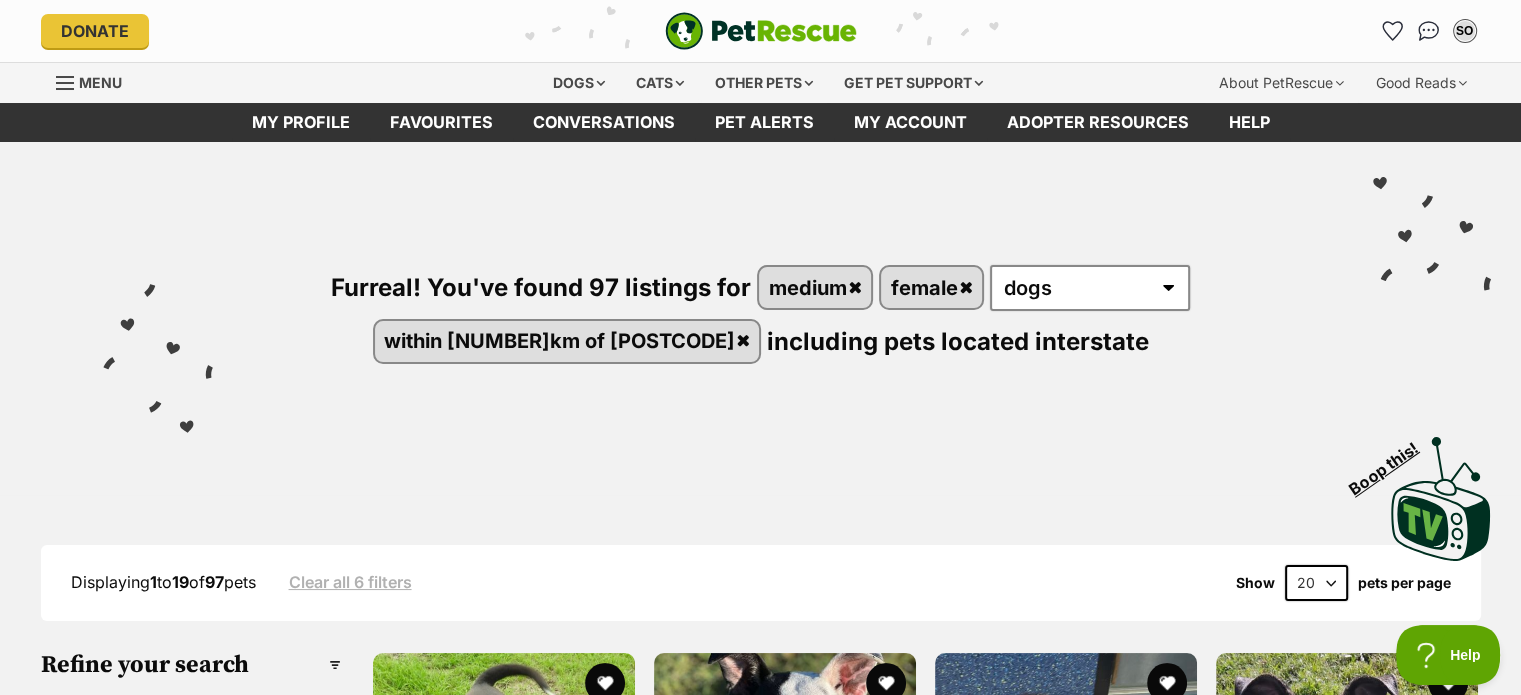 scroll, scrollTop: 0, scrollLeft: 0, axis: both 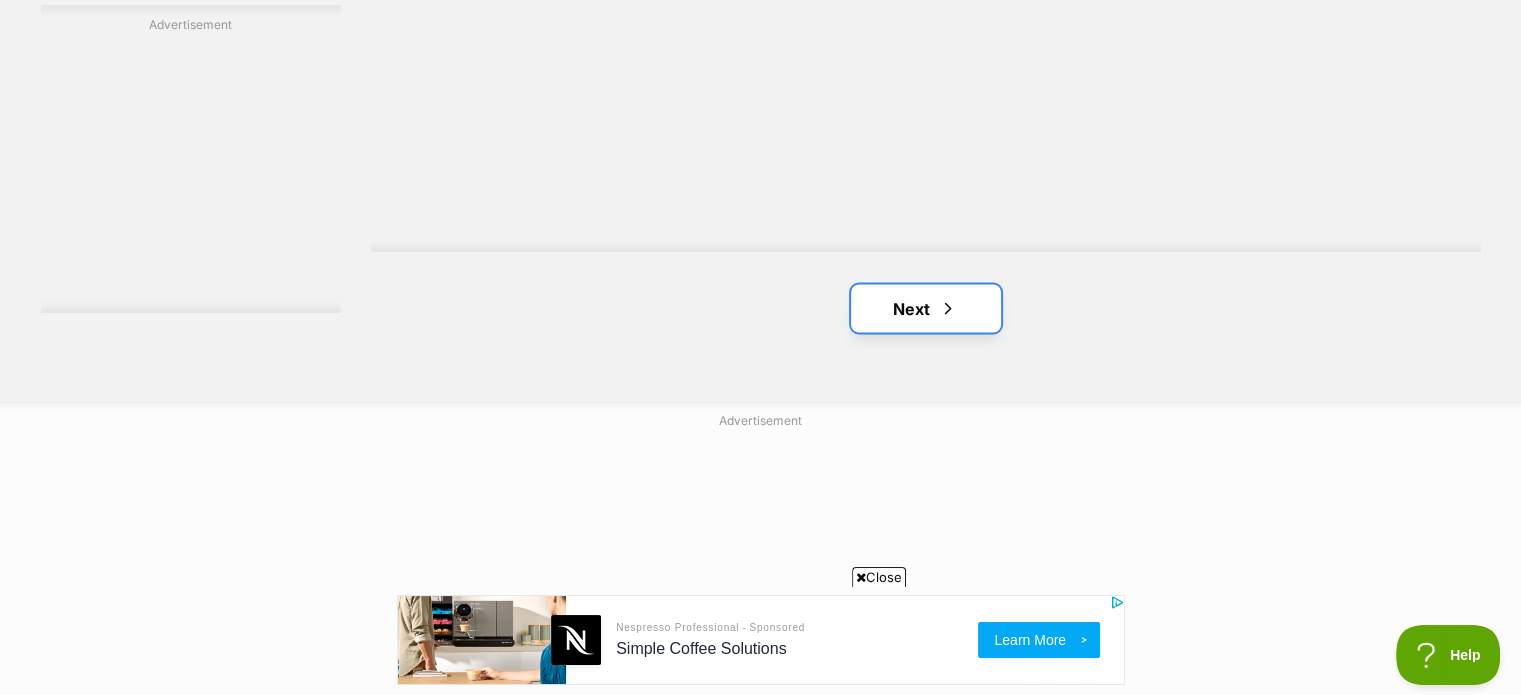 click on "Next" at bounding box center [926, 308] 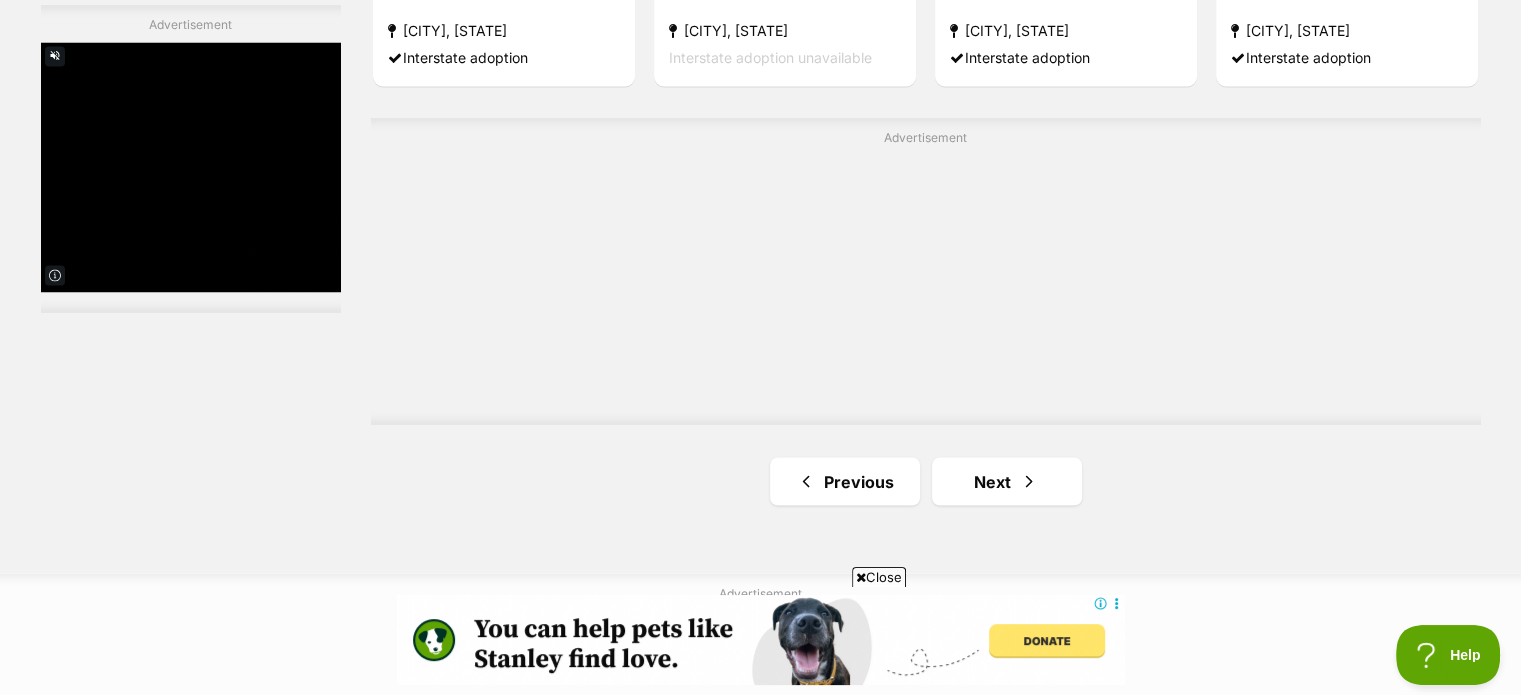 scroll, scrollTop: 3600, scrollLeft: 0, axis: vertical 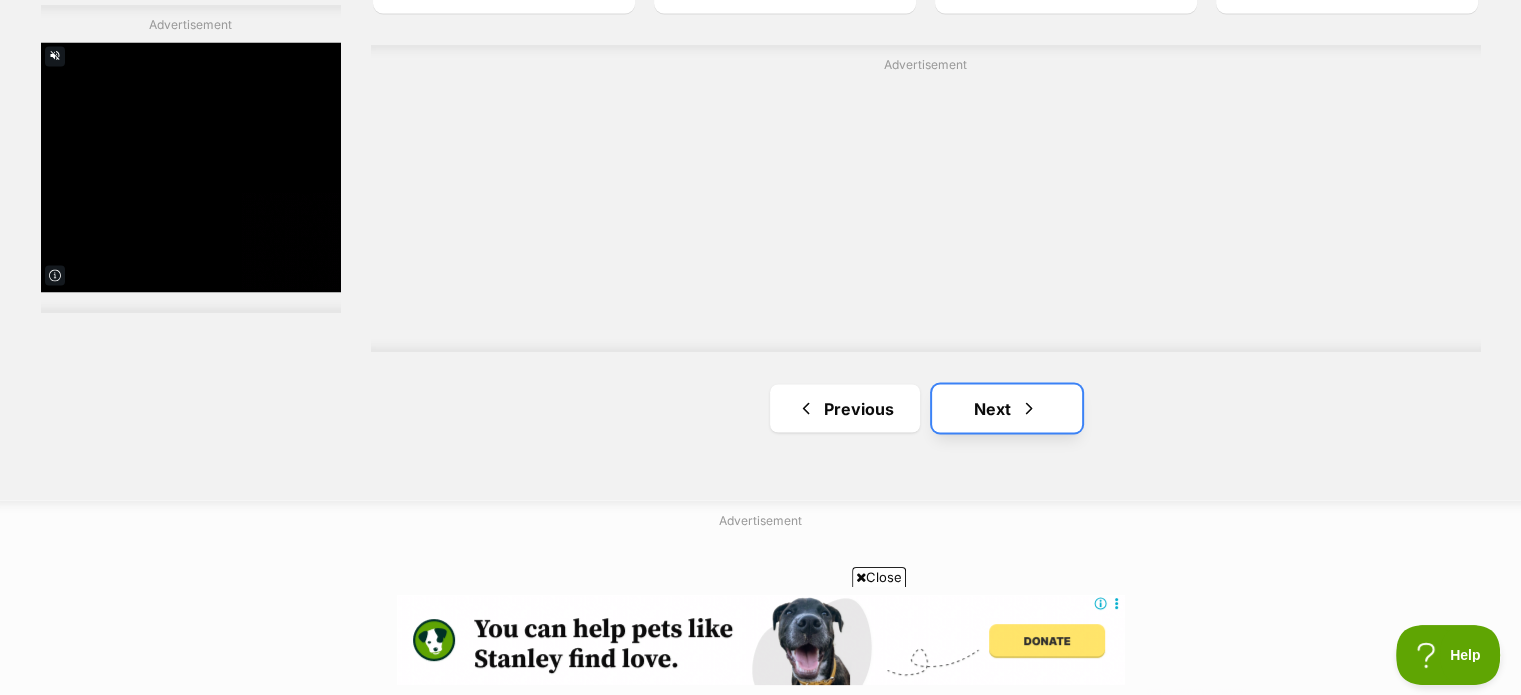 click on "Next" at bounding box center [1007, 408] 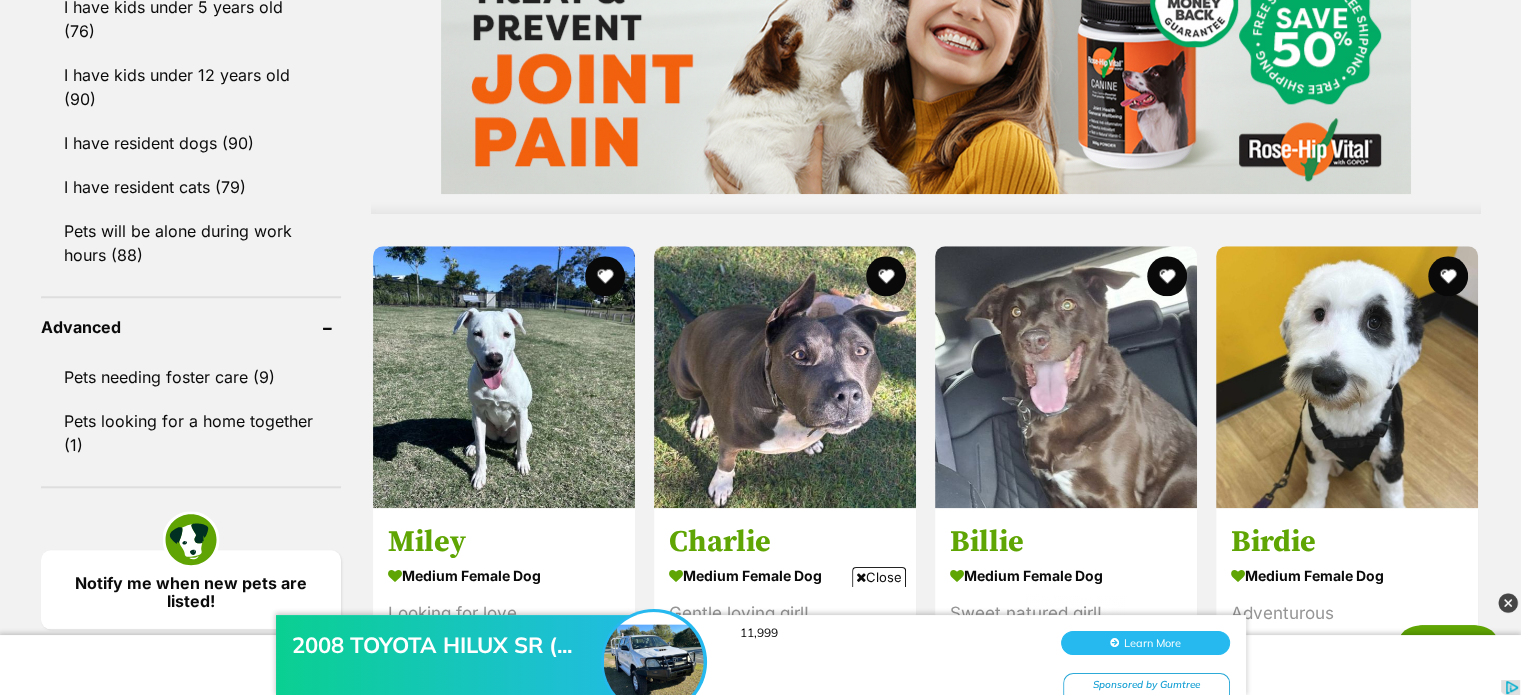 scroll, scrollTop: 1900, scrollLeft: 0, axis: vertical 